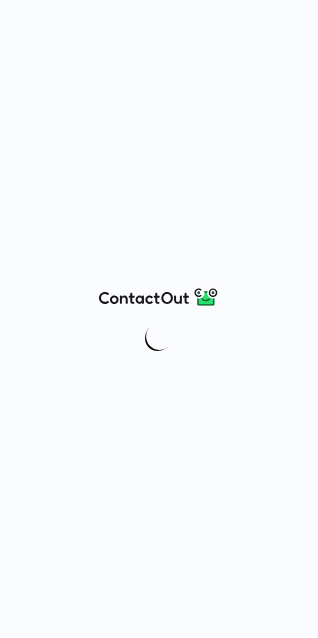 scroll, scrollTop: 0, scrollLeft: 0, axis: both 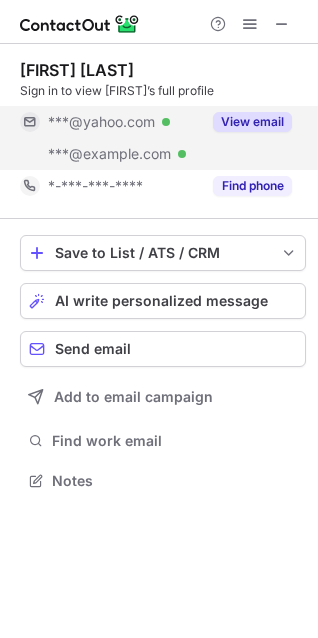 click on "View email" at bounding box center (252, 122) 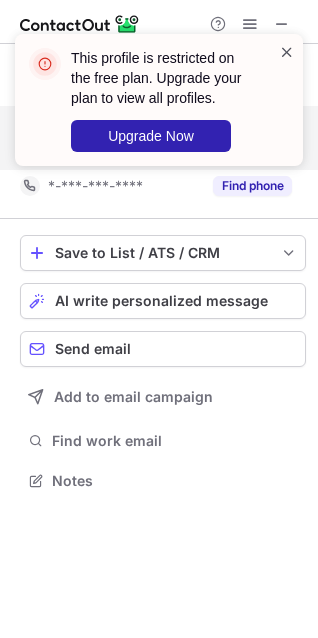 click at bounding box center (287, 52) 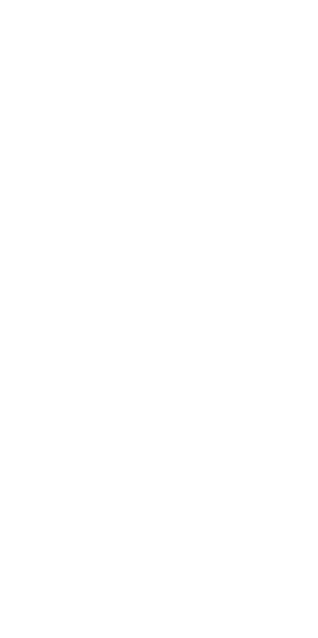 scroll, scrollTop: 0, scrollLeft: 0, axis: both 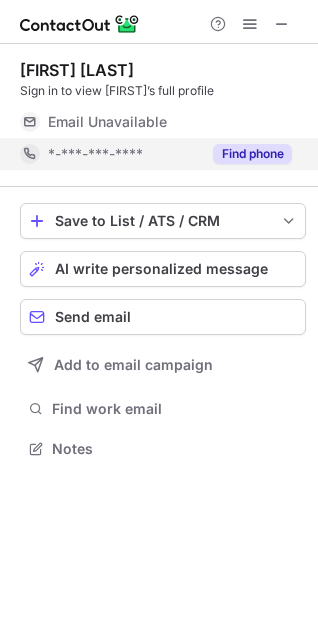 click on "Find phone" at bounding box center [252, 154] 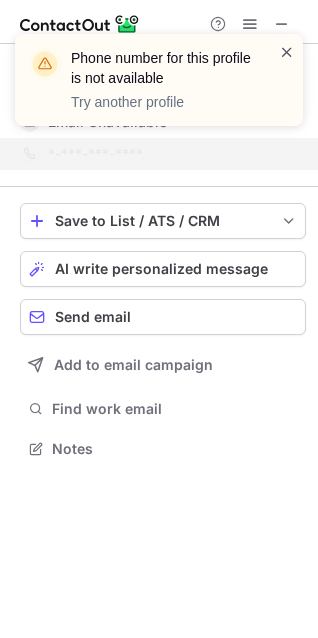 click at bounding box center (287, 52) 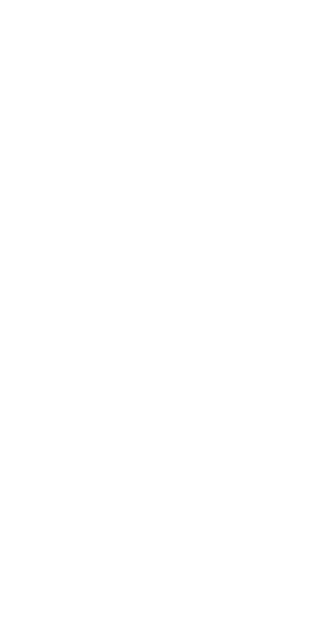 scroll, scrollTop: 0, scrollLeft: 0, axis: both 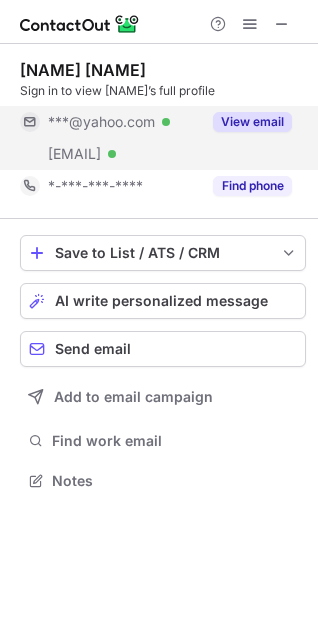 click on "View email" at bounding box center [246, 122] 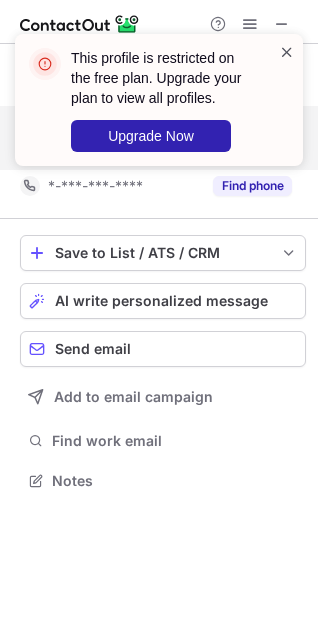 click at bounding box center [287, 52] 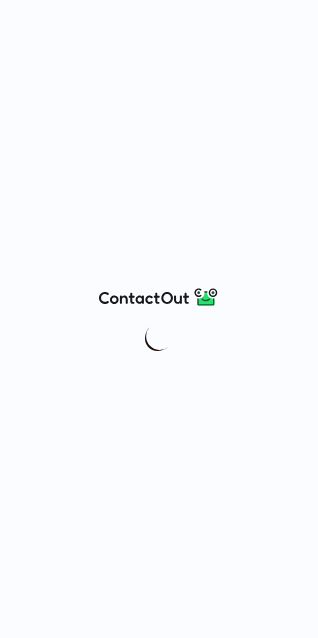 scroll, scrollTop: 0, scrollLeft: 0, axis: both 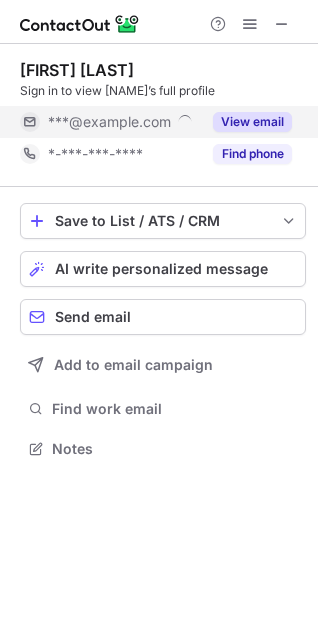 click on "View email" at bounding box center [246, 122] 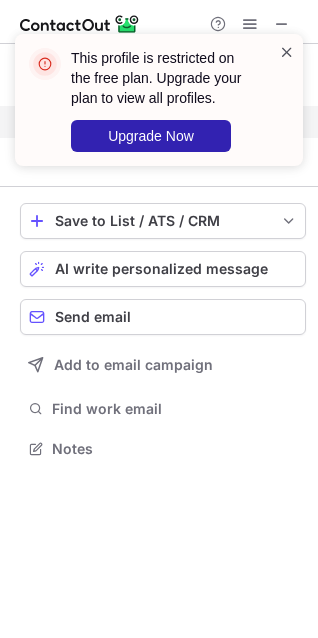 click at bounding box center [287, 52] 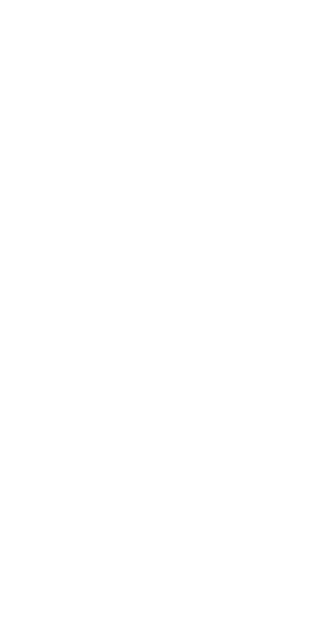 scroll, scrollTop: 0, scrollLeft: 0, axis: both 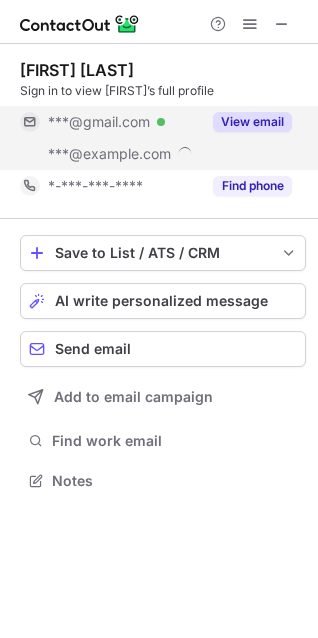 click on "View email" at bounding box center (252, 122) 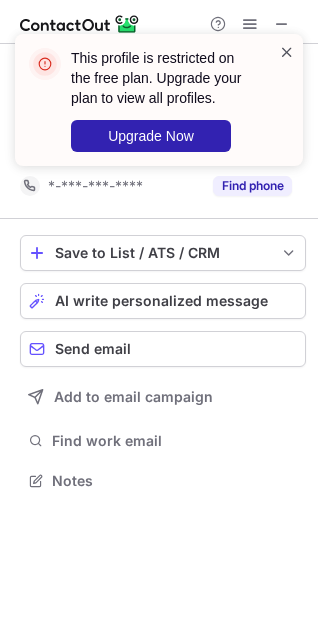 click at bounding box center [287, 52] 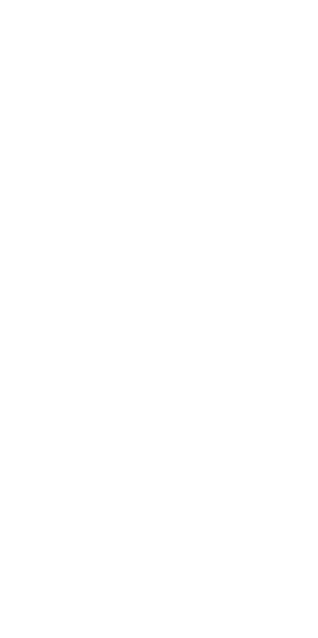scroll, scrollTop: 0, scrollLeft: 0, axis: both 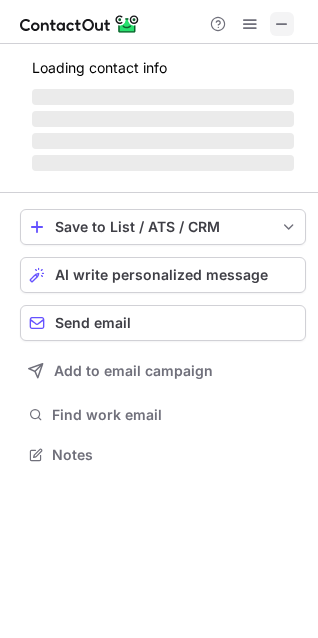 click at bounding box center (282, 24) 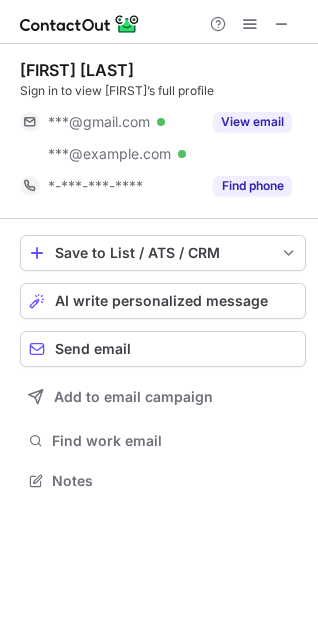 scroll, scrollTop: 10, scrollLeft: 10, axis: both 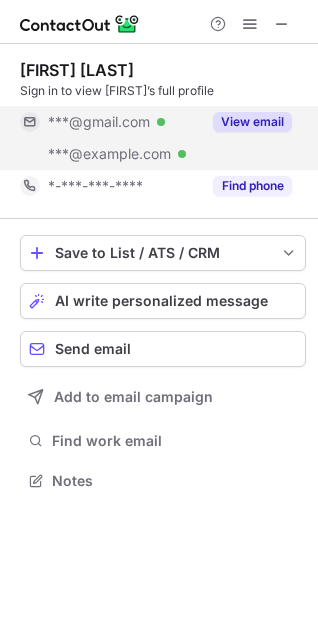 click on "View email" at bounding box center (252, 122) 